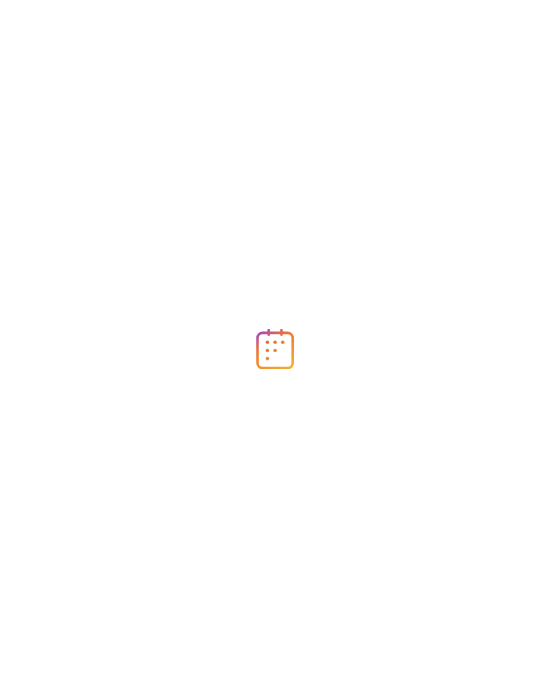 scroll, scrollTop: 0, scrollLeft: 0, axis: both 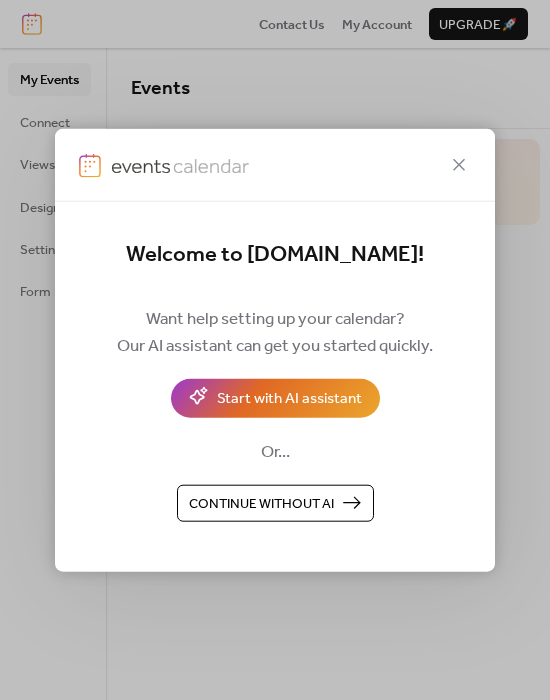 click on "Continue without AI" at bounding box center (261, 504) 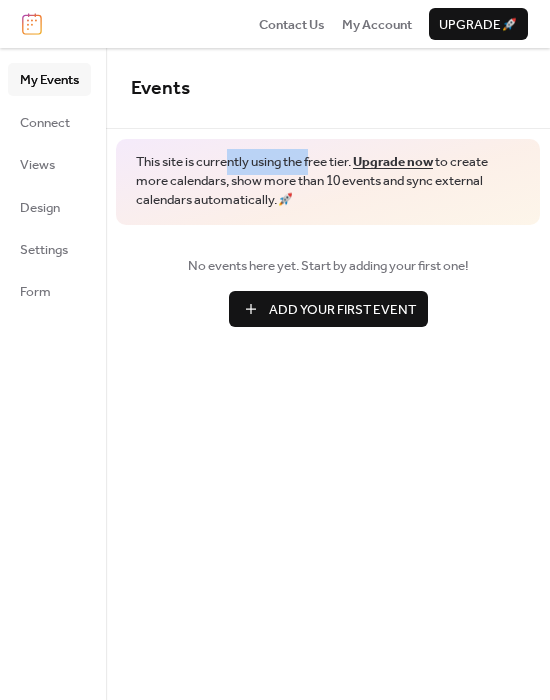 drag, startPoint x: 233, startPoint y: 161, endPoint x: 315, endPoint y: 158, distance: 82.05486 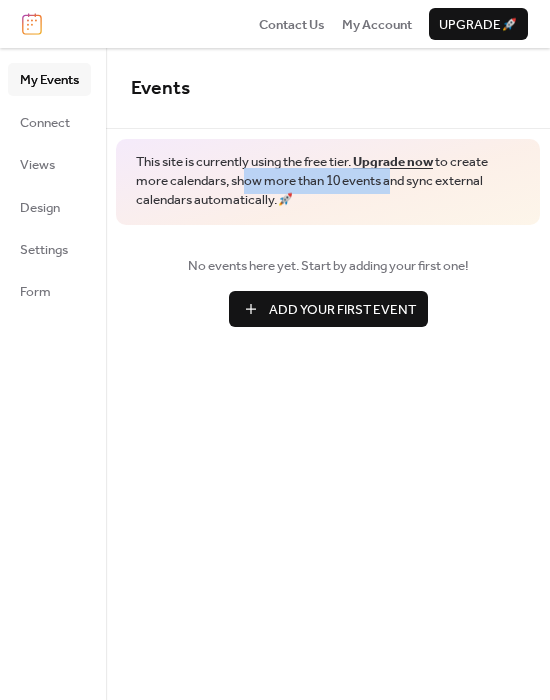 drag, startPoint x: 247, startPoint y: 182, endPoint x: 392, endPoint y: 177, distance: 145.08618 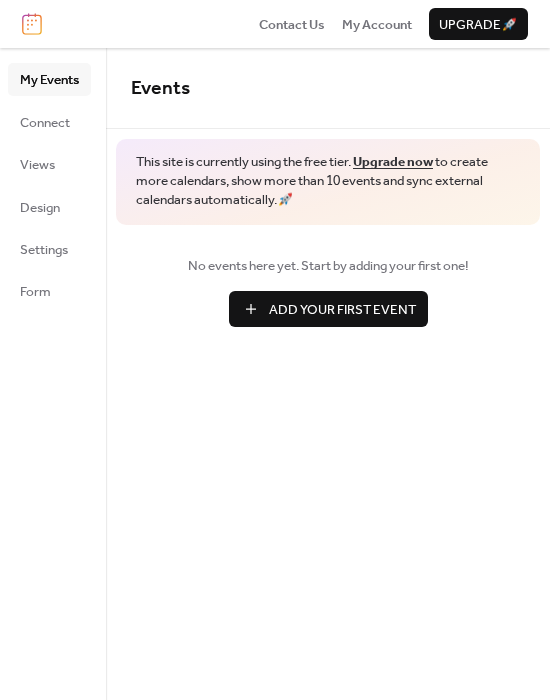 click on "This site is currently using the free tier.   Upgrade now   to create more calendars, show more than 10 events and sync external calendars automatically. 🚀" at bounding box center (328, 181) 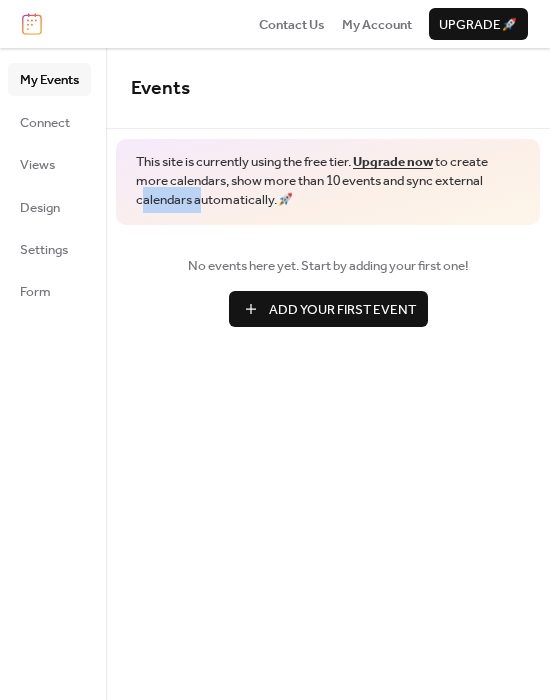 drag, startPoint x: 147, startPoint y: 200, endPoint x: 213, endPoint y: 196, distance: 66.1211 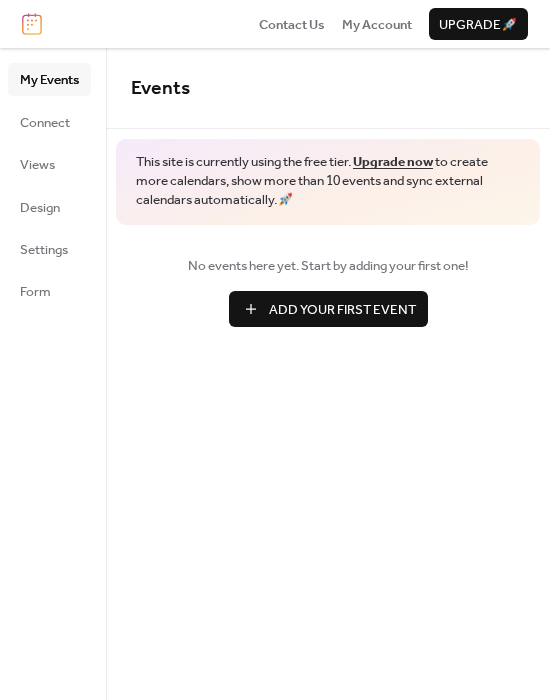 click on "This site is currently using the free tier.   Upgrade now   to create more calendars, show more than 10 events and sync external calendars automatically. 🚀" at bounding box center (328, 181) 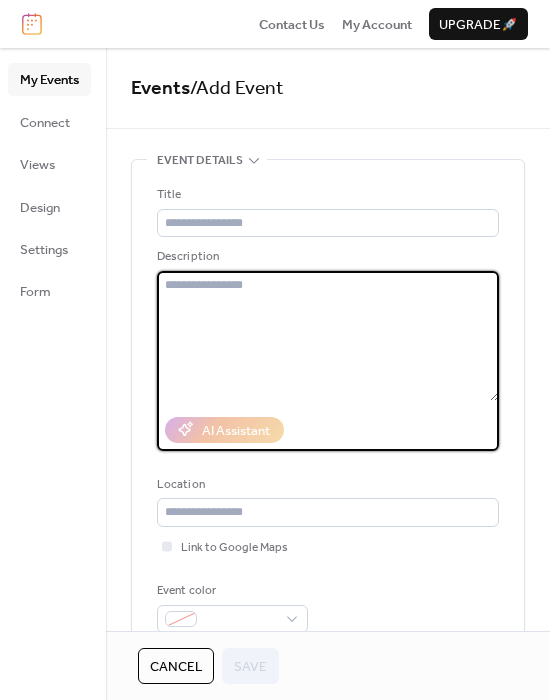 click at bounding box center (328, 336) 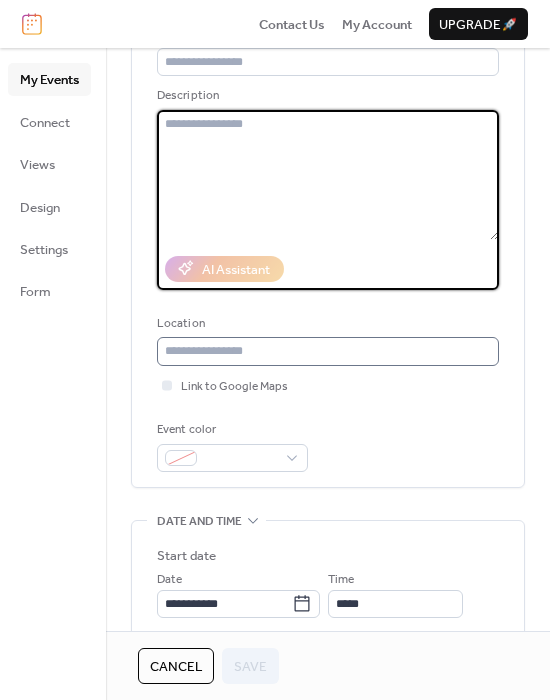 scroll, scrollTop: 173, scrollLeft: 0, axis: vertical 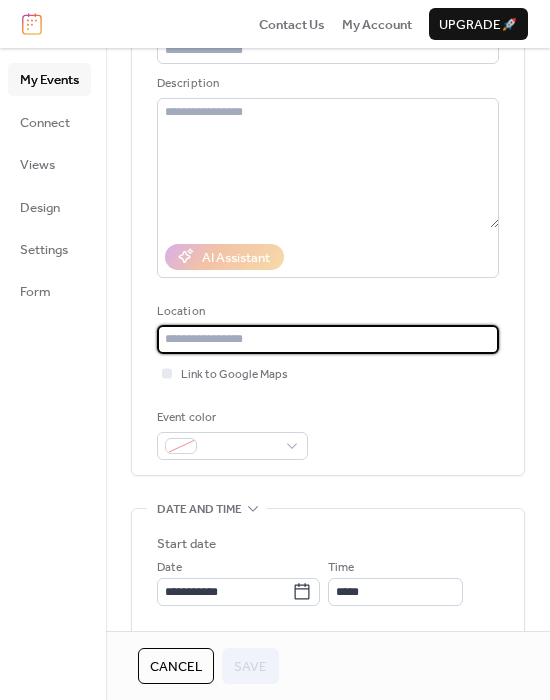 click at bounding box center (328, 339) 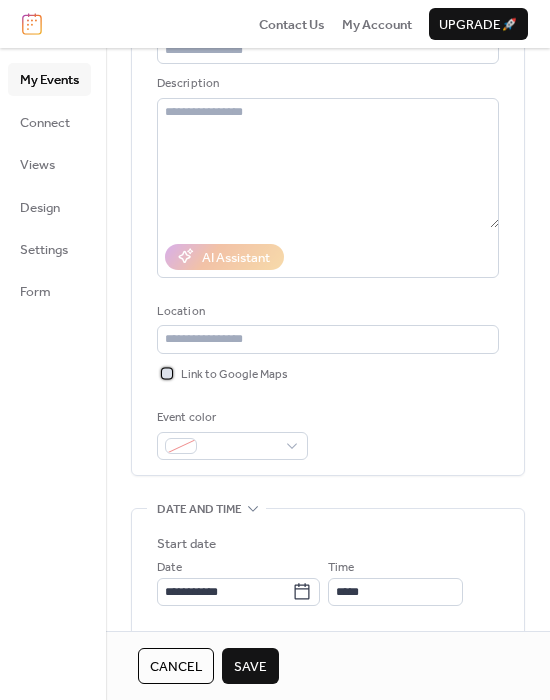 click on "Link to Google Maps" at bounding box center (234, 375) 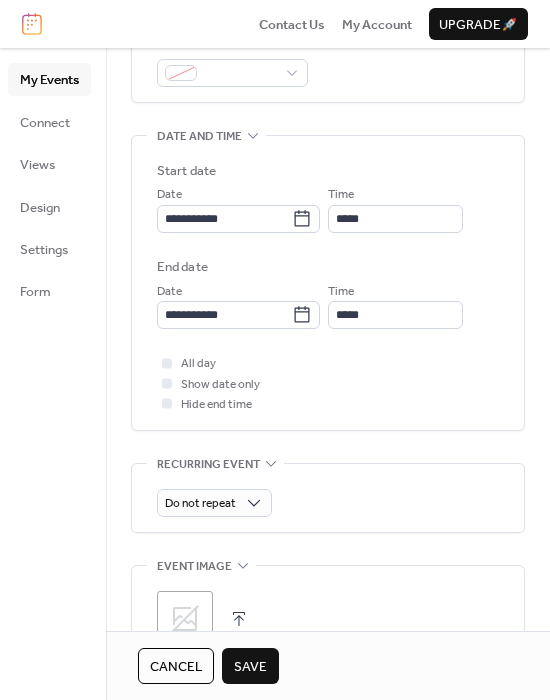 scroll, scrollTop: 820, scrollLeft: 0, axis: vertical 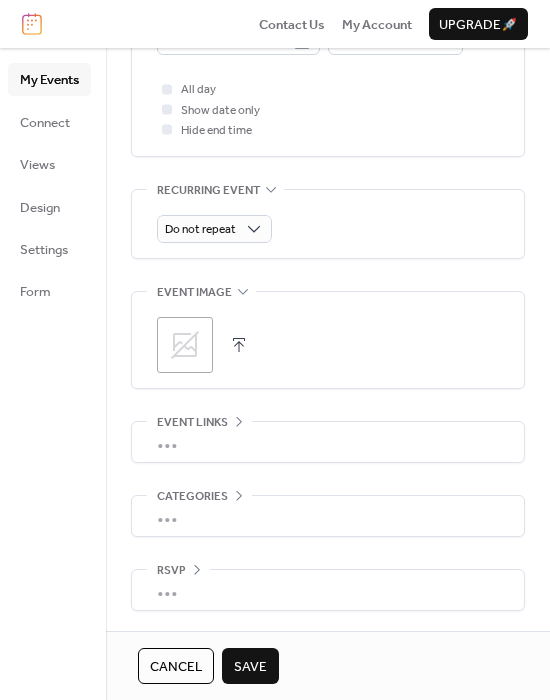 click at bounding box center (239, 345) 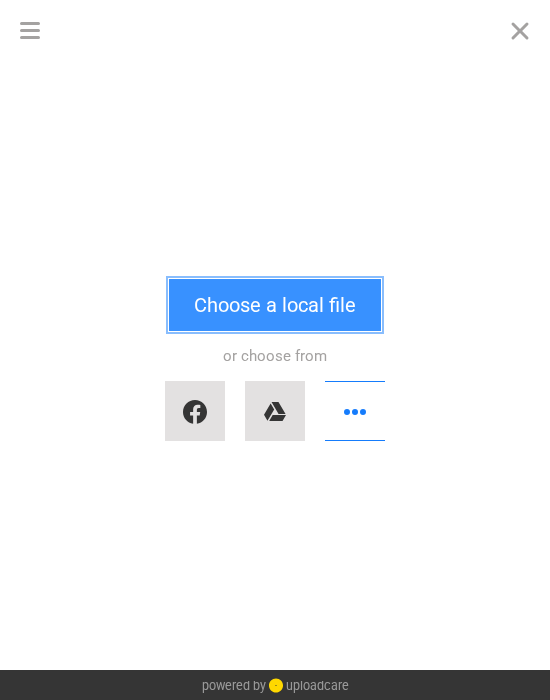 click on "Choose a local file" at bounding box center (275, 305) 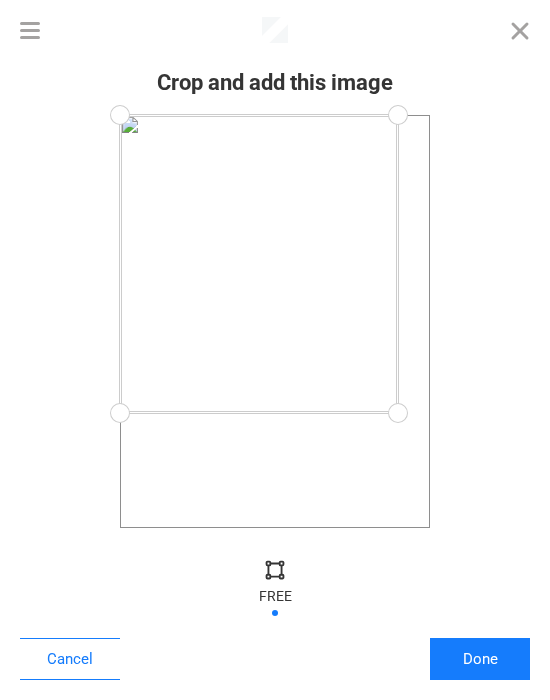 drag, startPoint x: 432, startPoint y: 529, endPoint x: 397, endPoint y: 414, distance: 120.20815 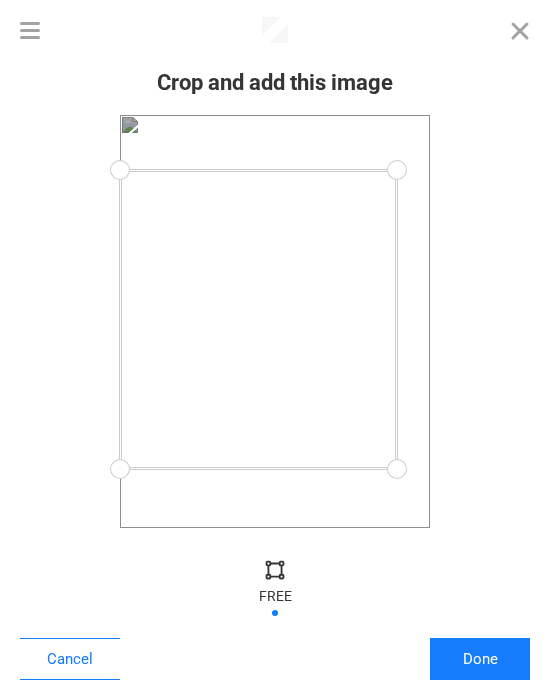 drag, startPoint x: 297, startPoint y: 281, endPoint x: 286, endPoint y: 336, distance: 56.089214 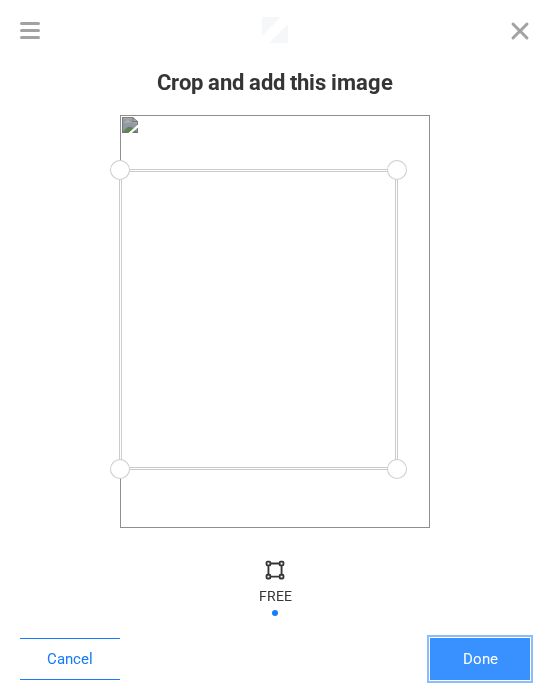 click on "Done" at bounding box center (480, 659) 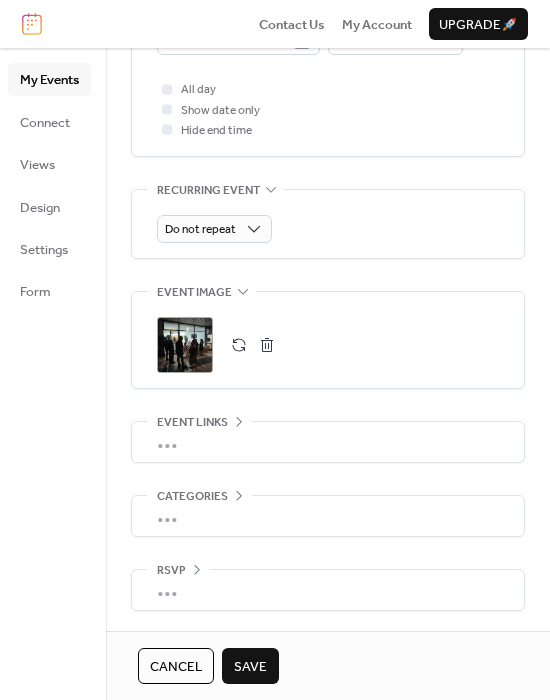 click on "•••" at bounding box center (328, 590) 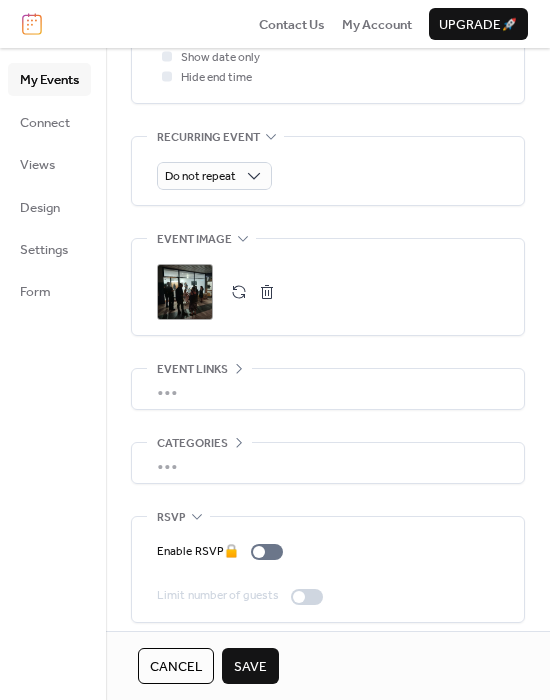 scroll, scrollTop: 885, scrollLeft: 0, axis: vertical 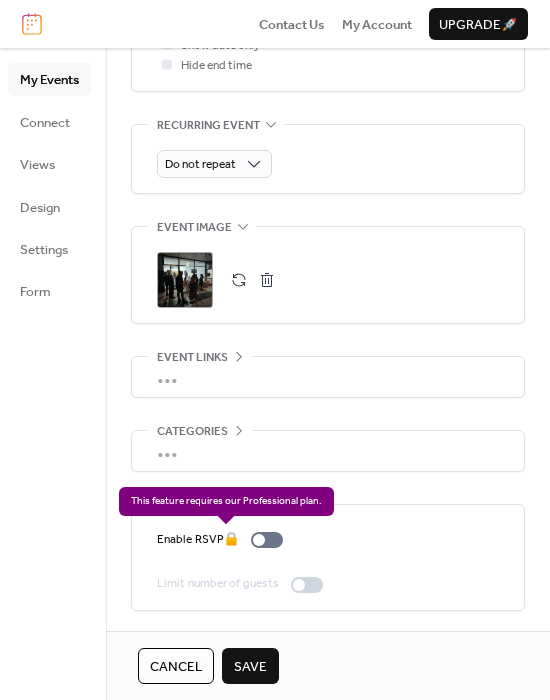 click on "Enable RSVP  🔒" at bounding box center [224, 540] 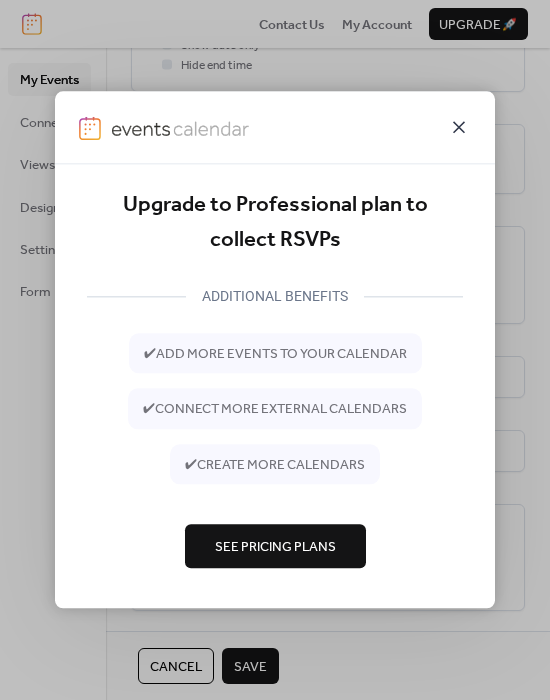 click 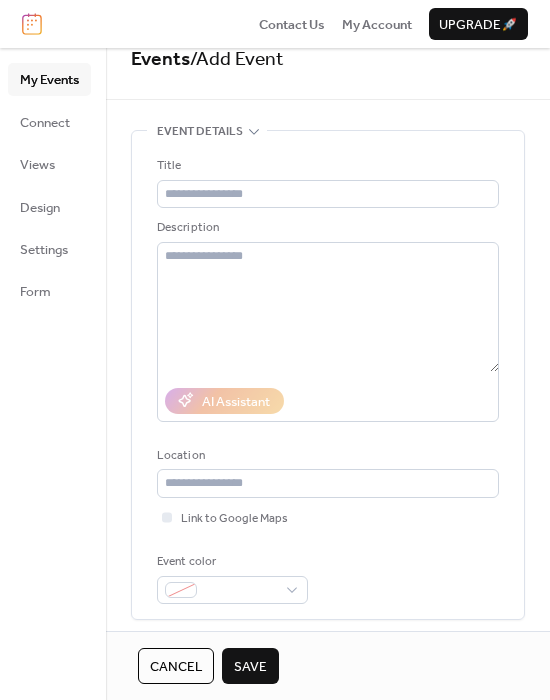 scroll, scrollTop: 0, scrollLeft: 0, axis: both 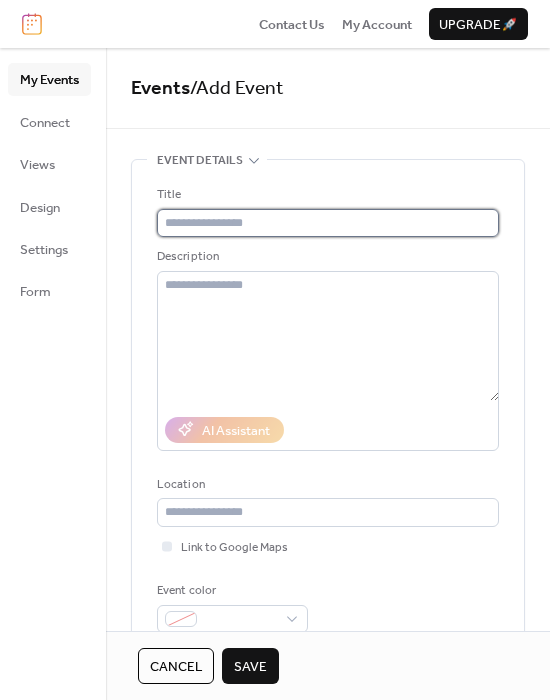 click at bounding box center (328, 223) 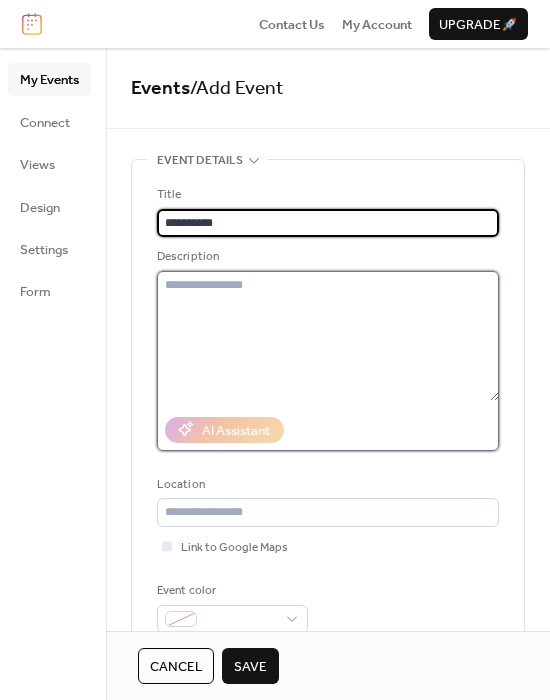 click at bounding box center [328, 336] 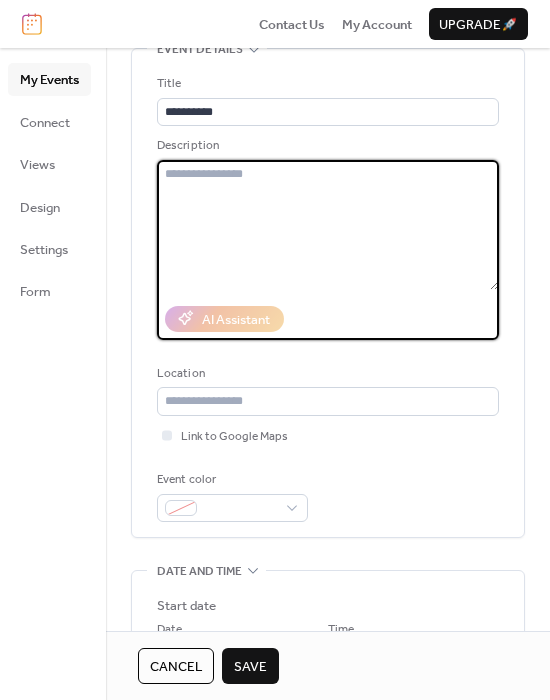 scroll, scrollTop: 113, scrollLeft: 0, axis: vertical 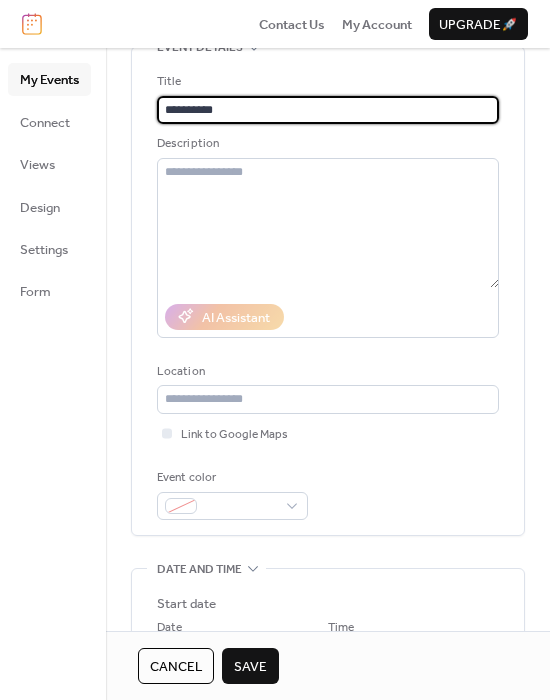 click on "**********" at bounding box center [328, 110] 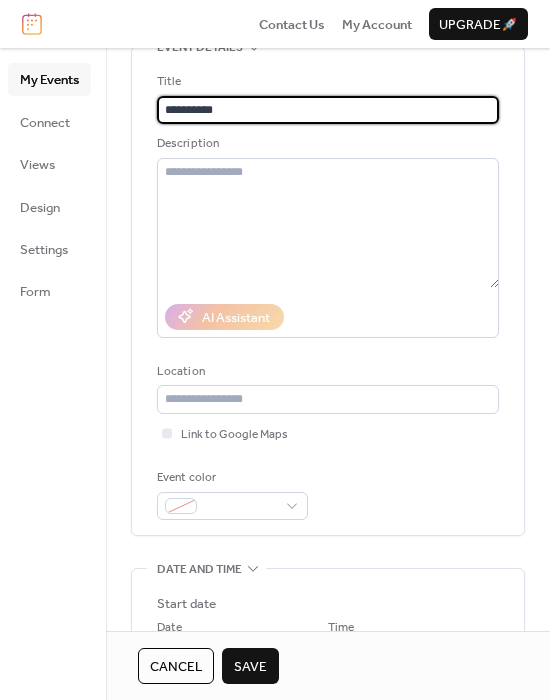 drag, startPoint x: 282, startPoint y: 115, endPoint x: 160, endPoint y: 112, distance: 122.03688 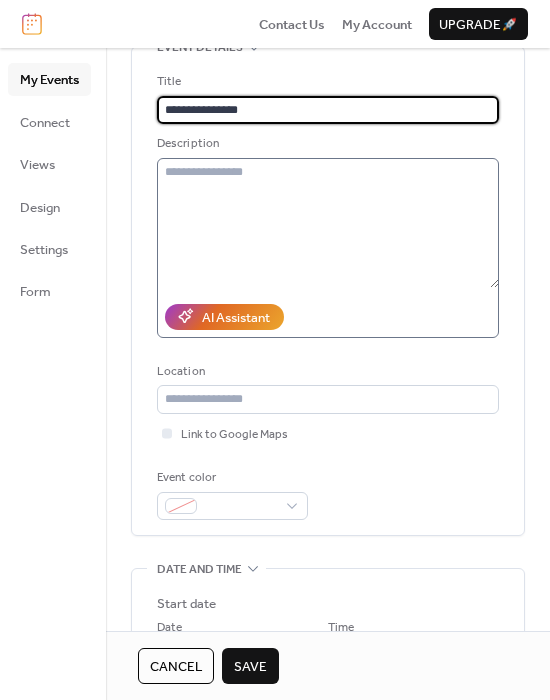 type on "**********" 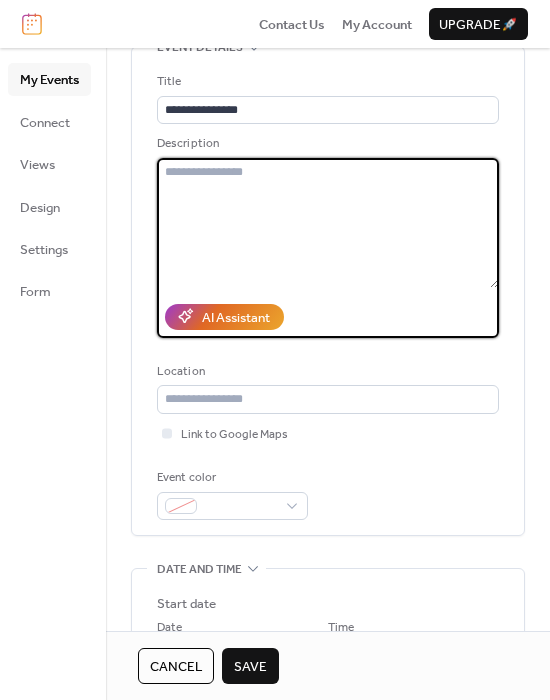 click at bounding box center (328, 223) 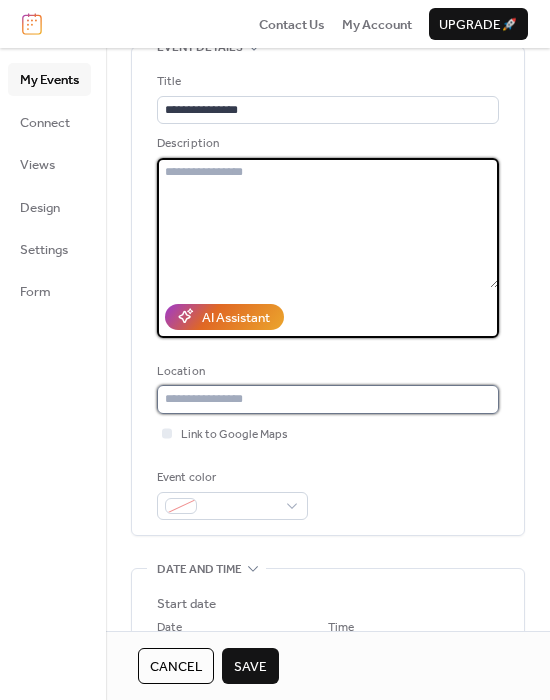 click at bounding box center (328, 399) 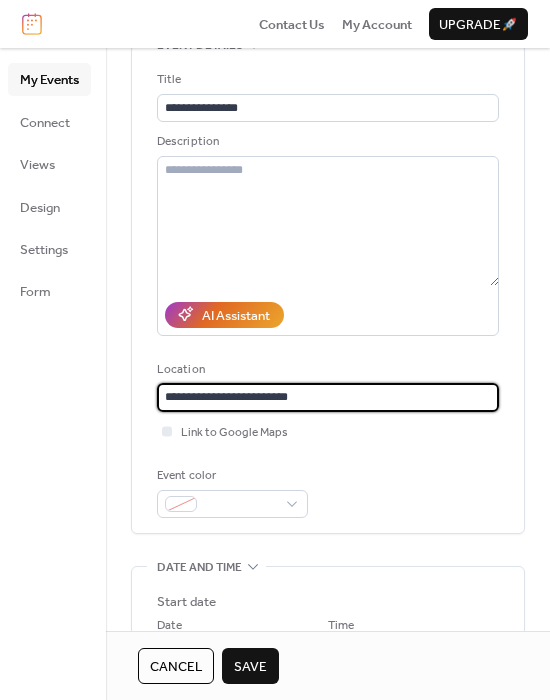 scroll, scrollTop: 117, scrollLeft: 0, axis: vertical 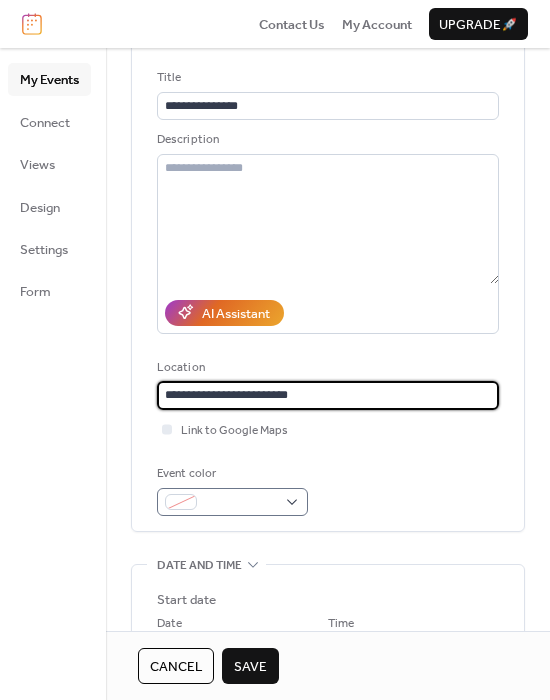 type on "**********" 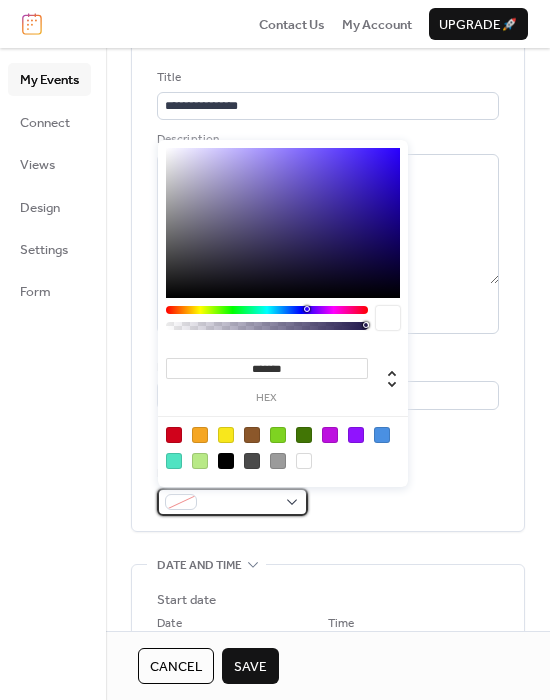click at bounding box center [232, 502] 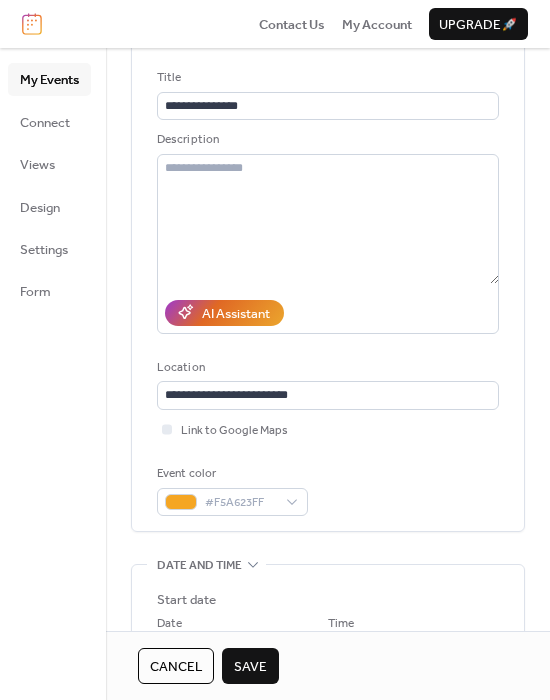 click on "Event color #F5A623FF" at bounding box center (328, 490) 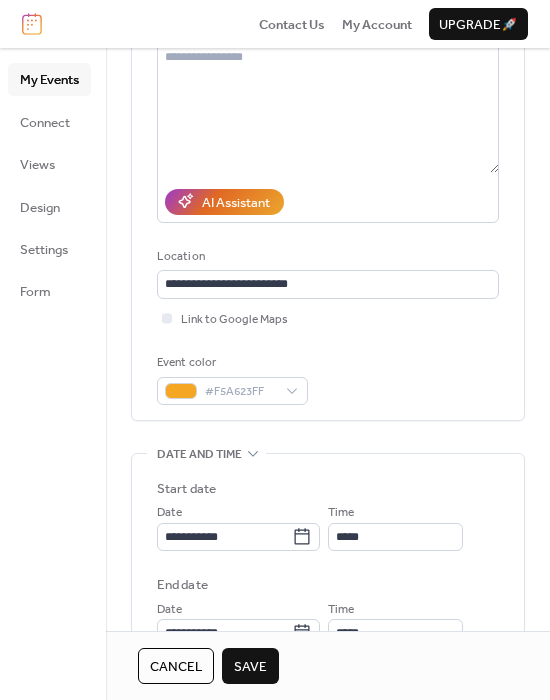 scroll, scrollTop: 559, scrollLeft: 0, axis: vertical 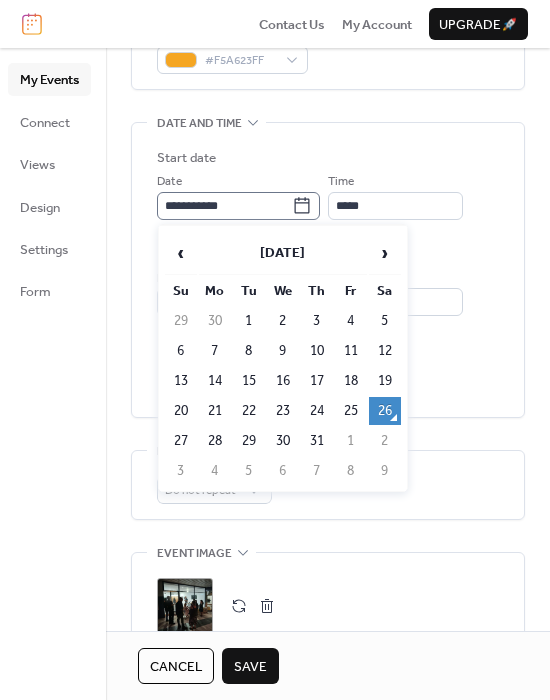 click 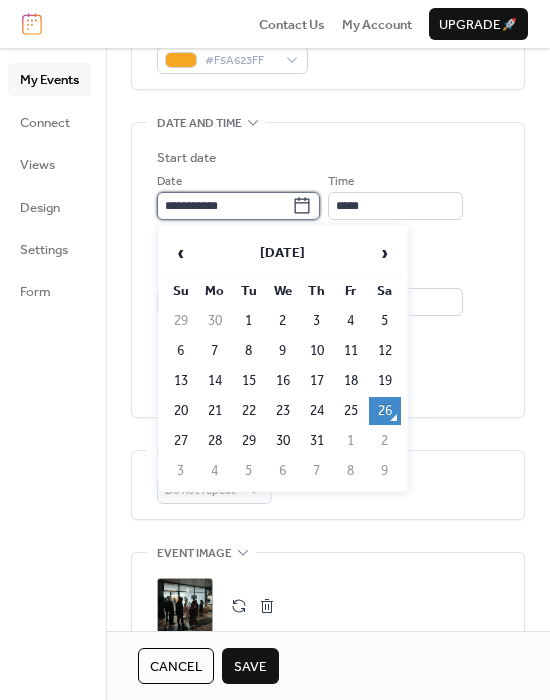 click on "**********" at bounding box center [224, 206] 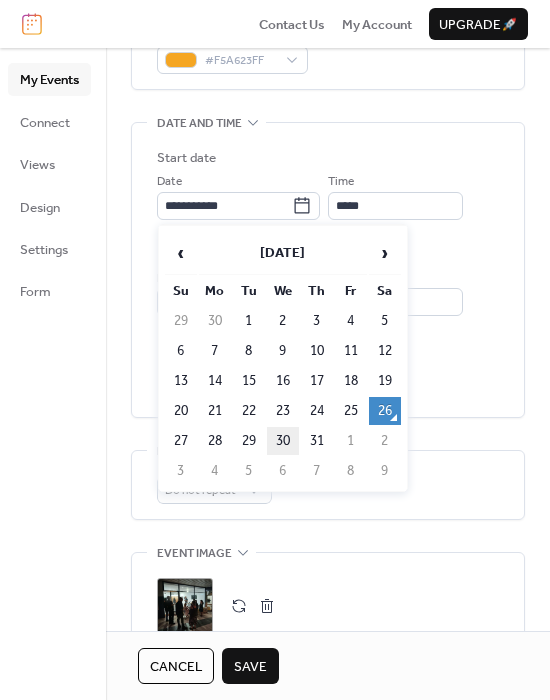 click on "30" at bounding box center [283, 441] 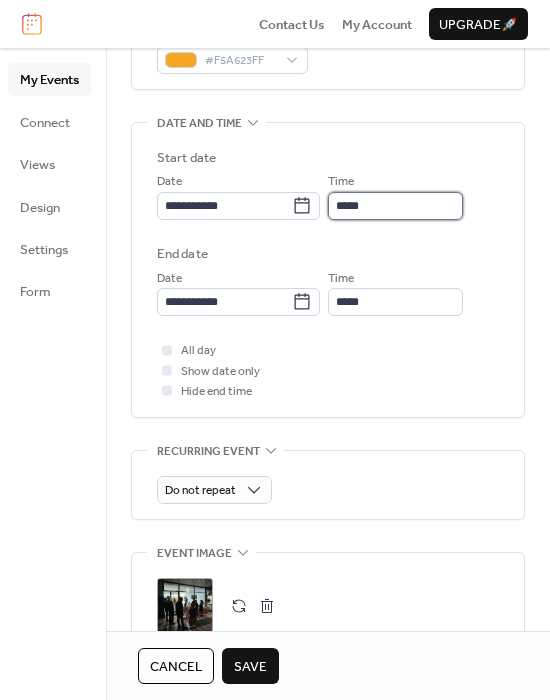 click on "*****" at bounding box center (395, 206) 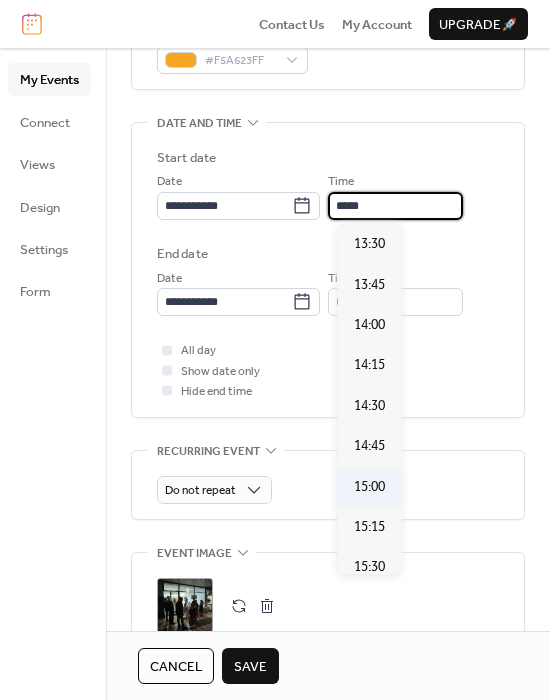 scroll, scrollTop: 2184, scrollLeft: 0, axis: vertical 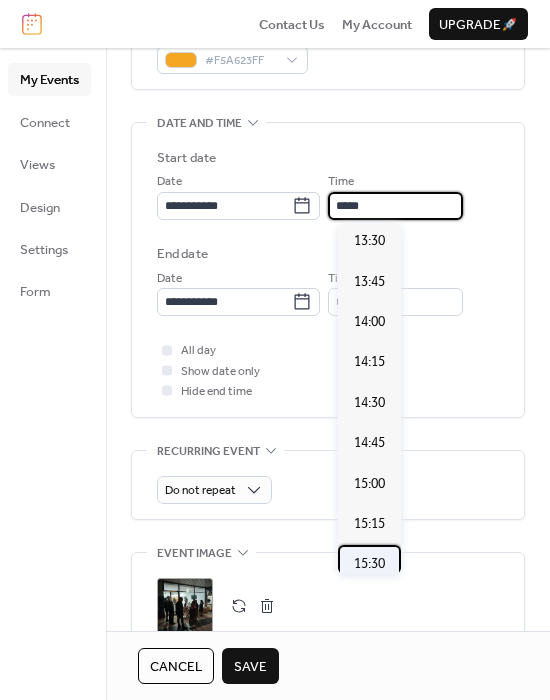 click on "15:30" at bounding box center (369, 564) 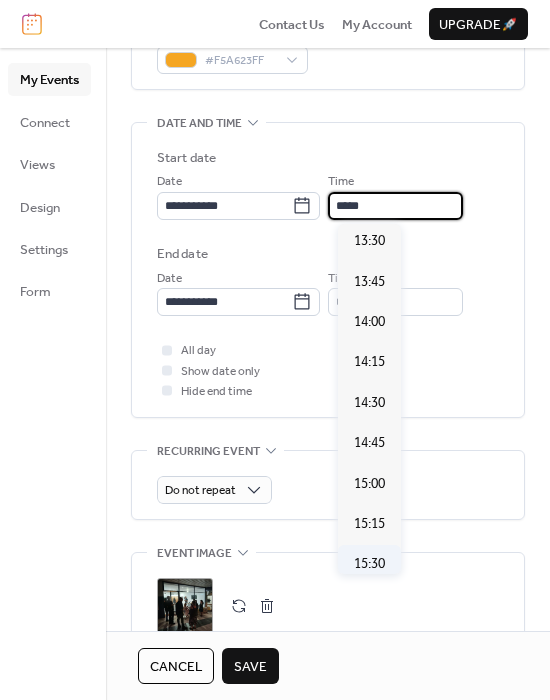 type on "*****" 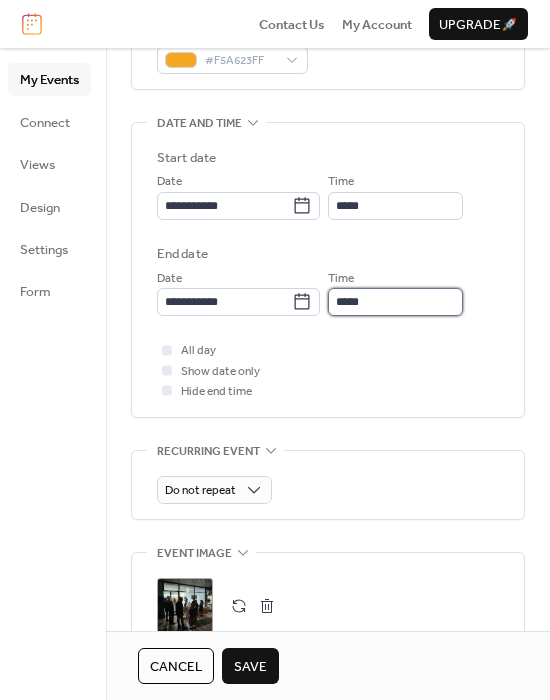 click on "*****" at bounding box center [395, 302] 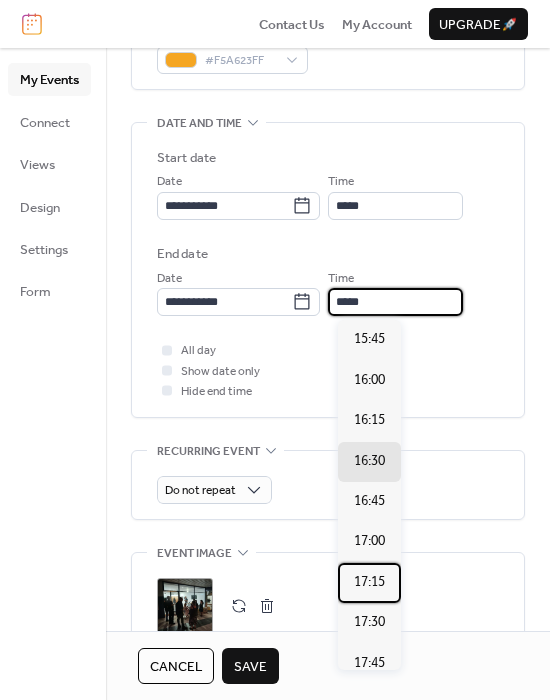 click on "17:15" at bounding box center [369, 582] 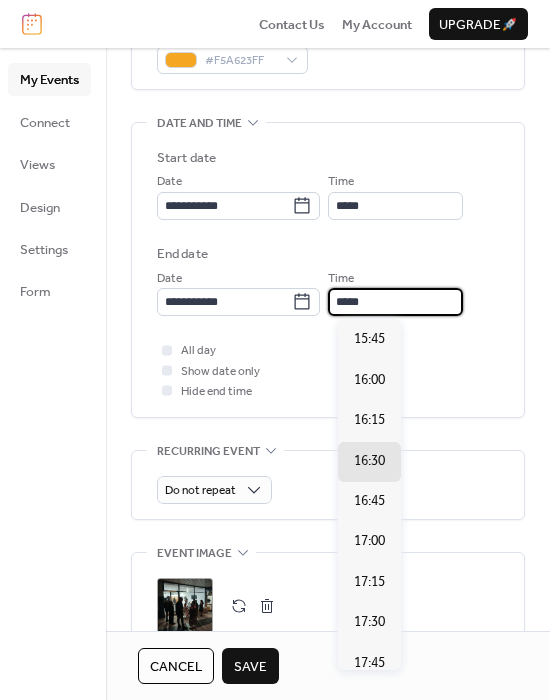 type on "*****" 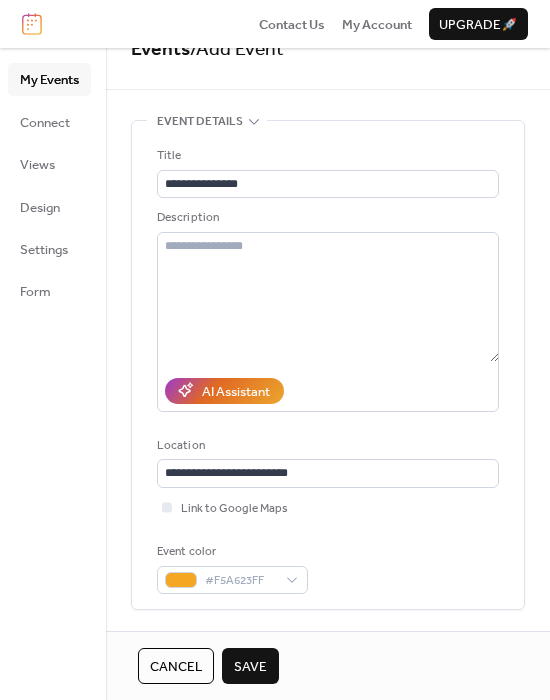 scroll, scrollTop: 0, scrollLeft: 0, axis: both 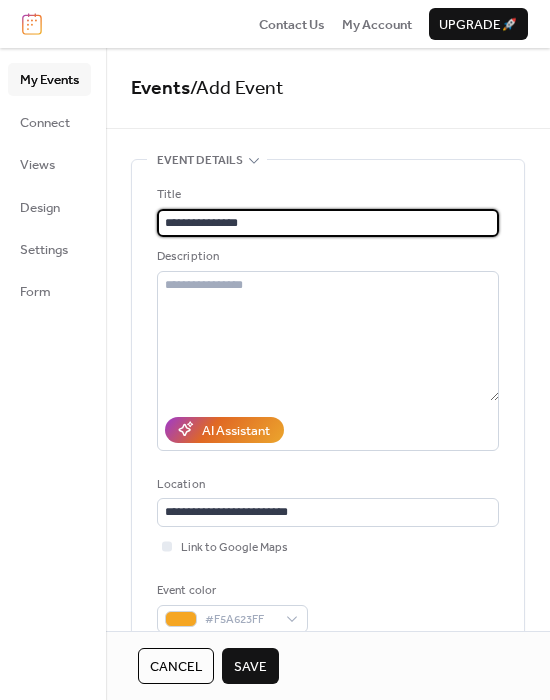drag, startPoint x: 209, startPoint y: 225, endPoint x: 132, endPoint y: 226, distance: 77.00649 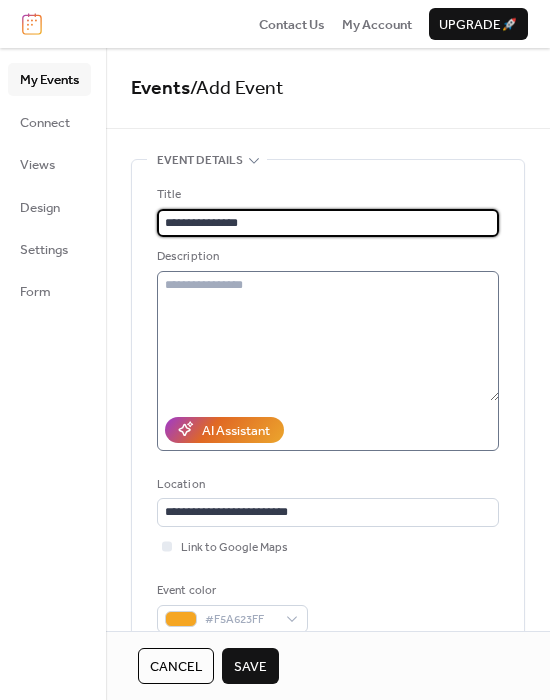 type on "**********" 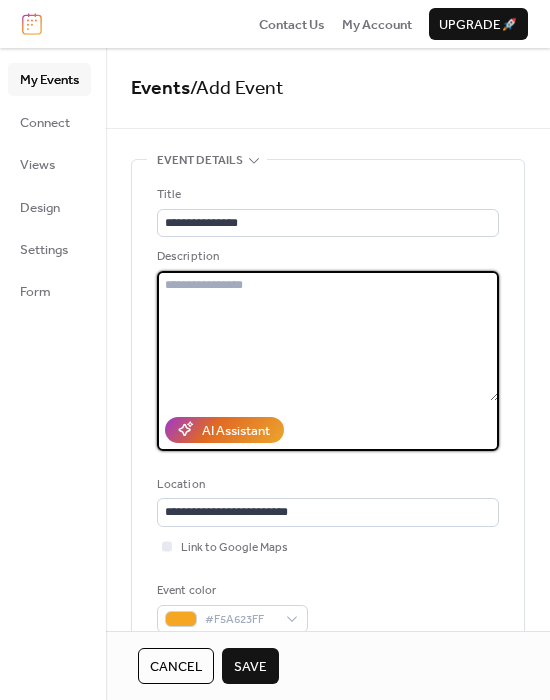 click at bounding box center [328, 336] 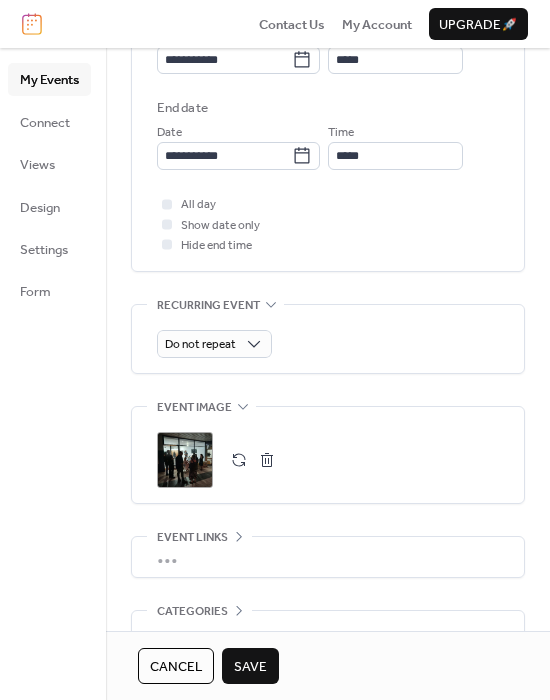 scroll, scrollTop: 885, scrollLeft: 0, axis: vertical 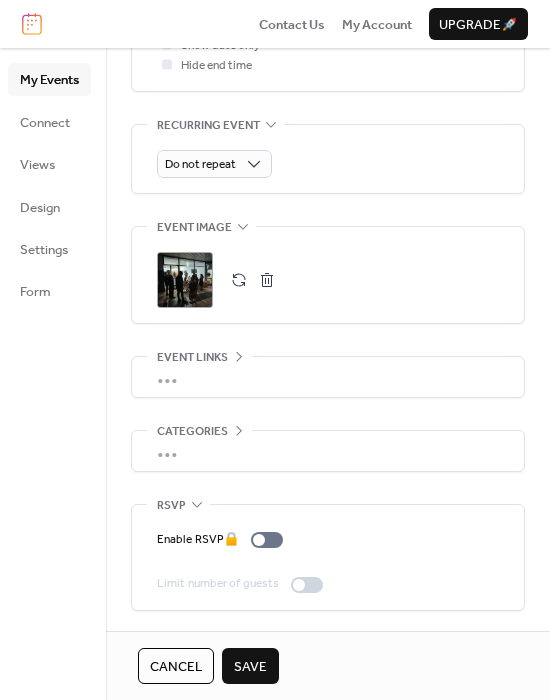 click on "Save" at bounding box center [250, 667] 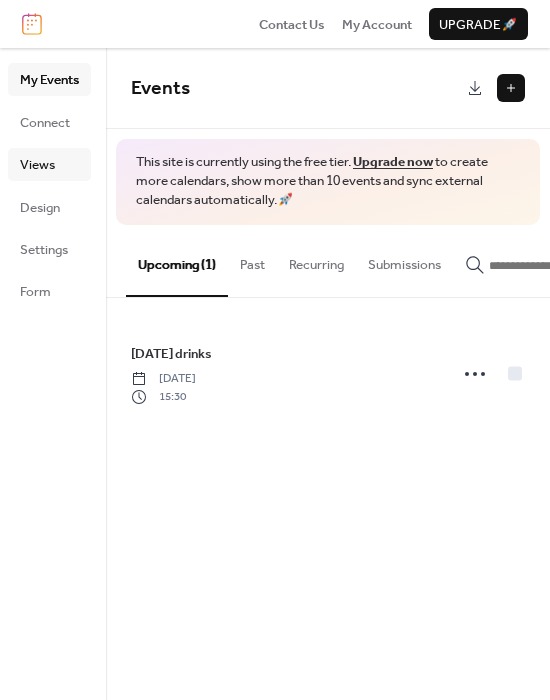 click on "Views" at bounding box center [37, 165] 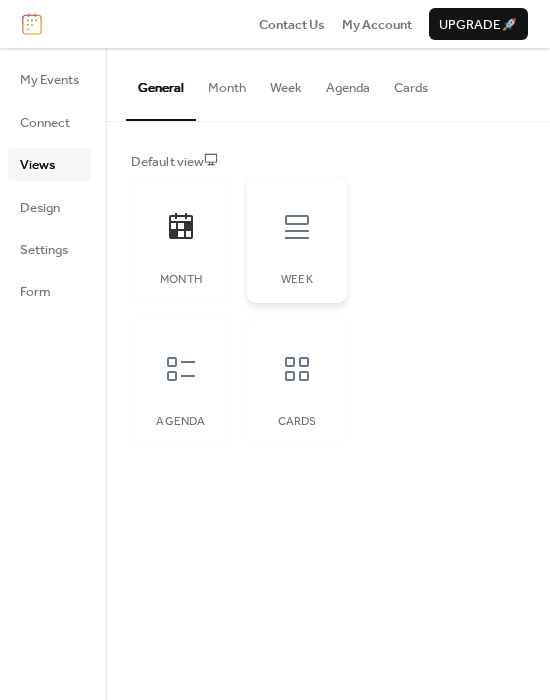 click at bounding box center [297, 227] 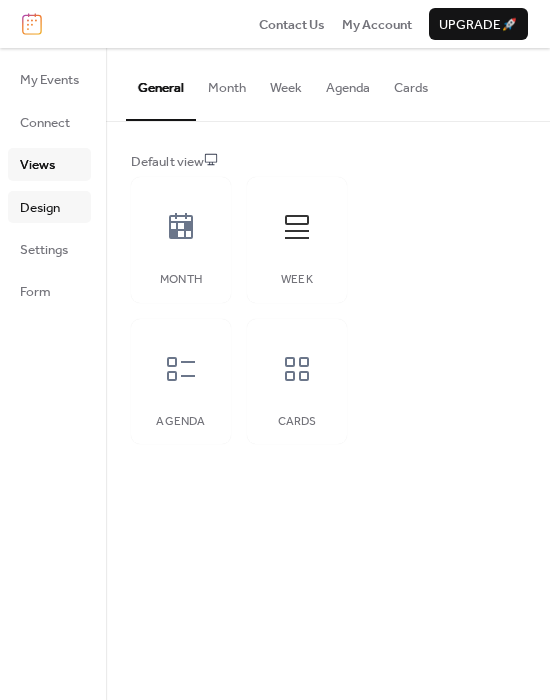click on "Design" at bounding box center [40, 208] 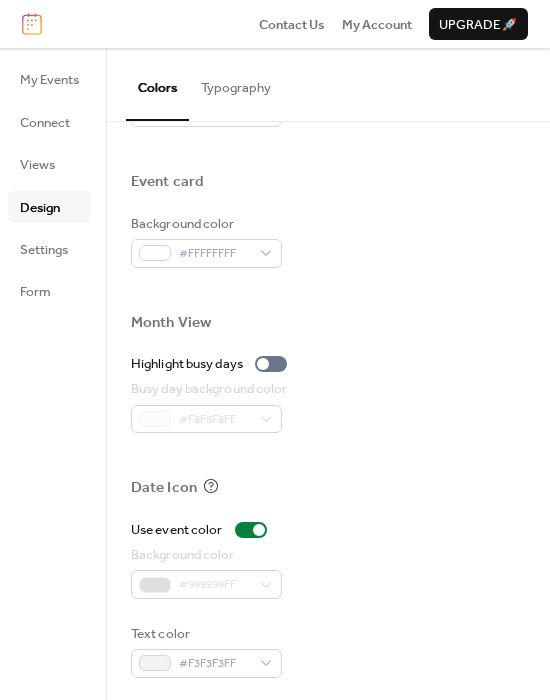 scroll, scrollTop: 953, scrollLeft: 0, axis: vertical 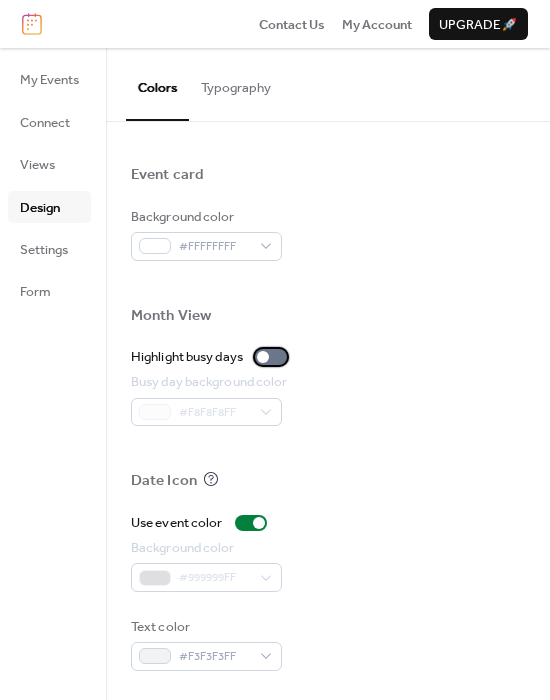 click at bounding box center [271, 357] 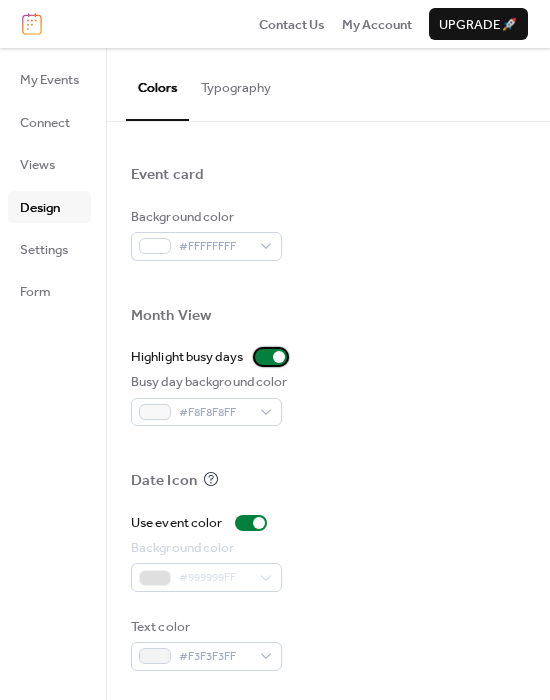 click at bounding box center [279, 357] 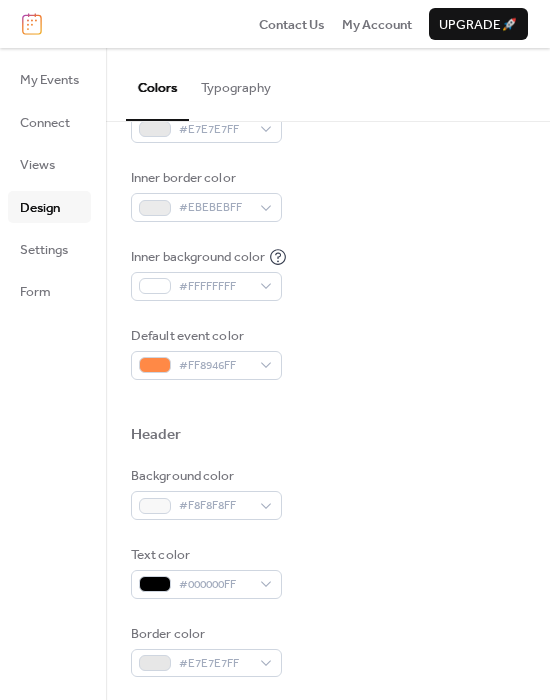 scroll, scrollTop: 0, scrollLeft: 0, axis: both 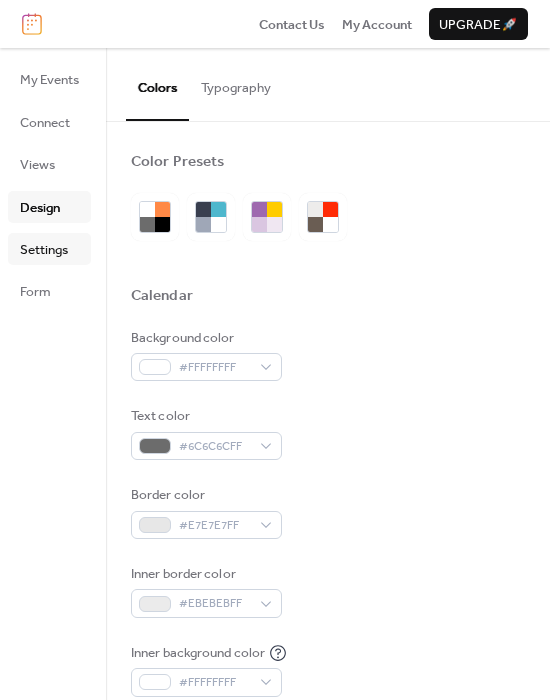 click on "Settings" at bounding box center (44, 250) 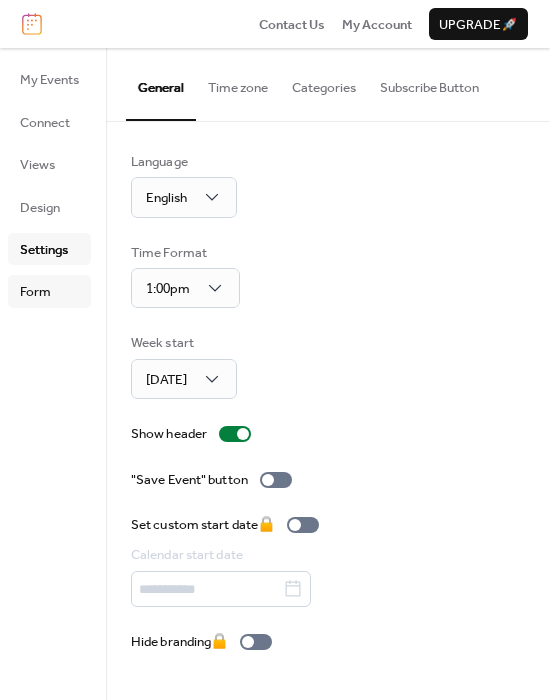 click on "Form" at bounding box center (49, 291) 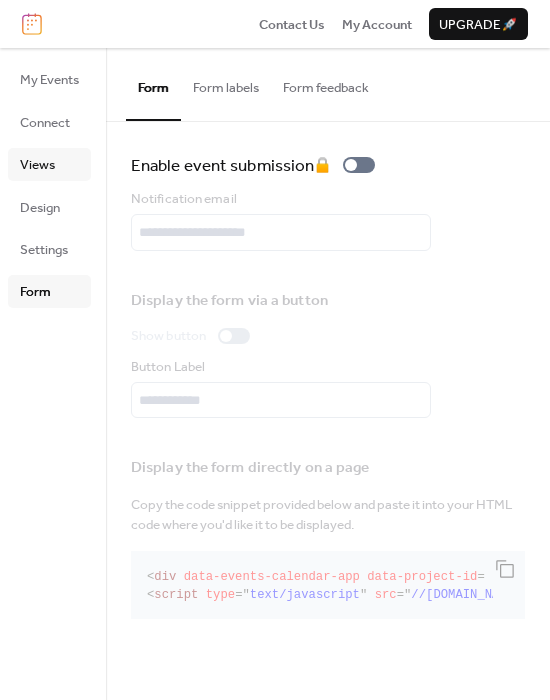 click on "Views" at bounding box center (37, 165) 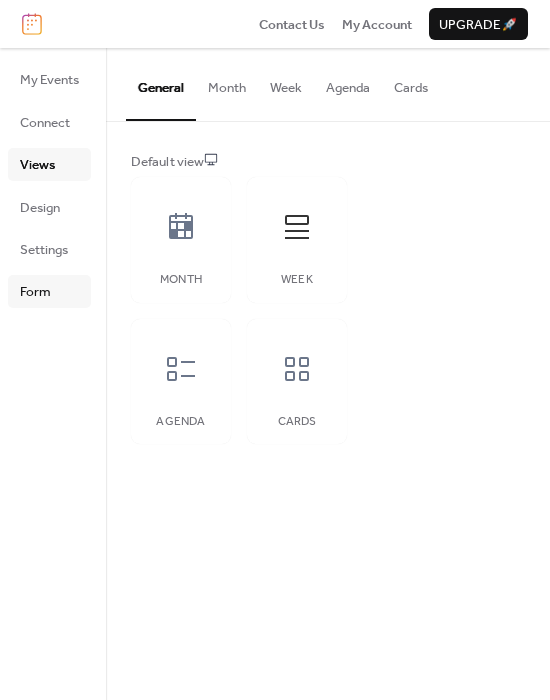 drag, startPoint x: 48, startPoint y: 300, endPoint x: 49, endPoint y: 277, distance: 23.021729 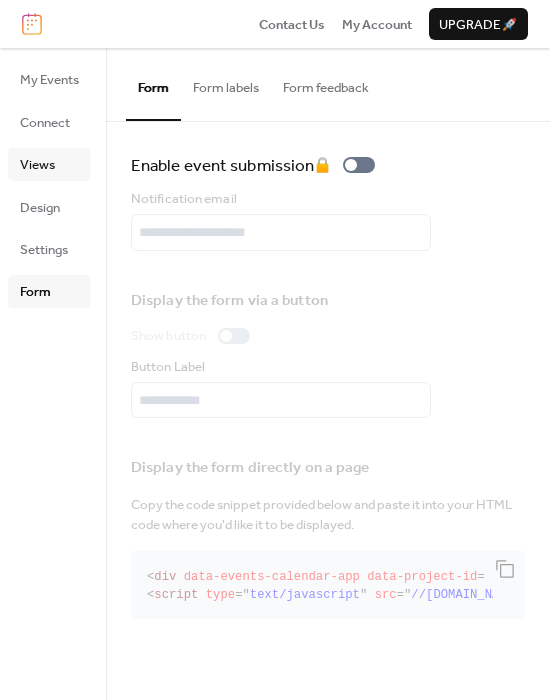 click on "Views" at bounding box center [37, 165] 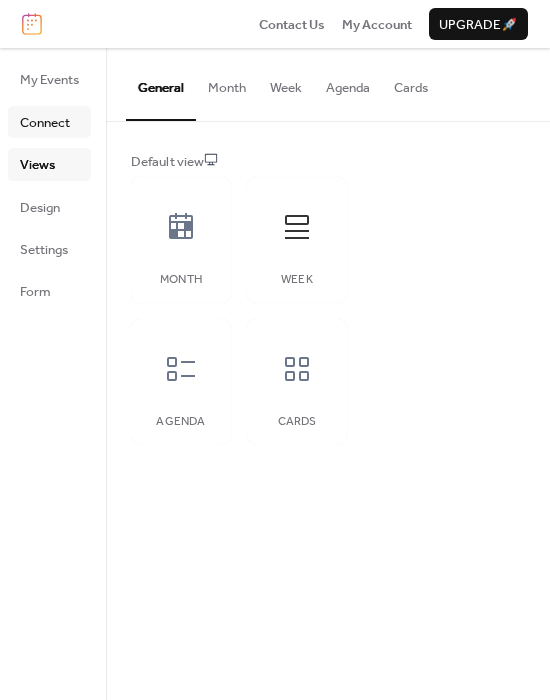 click on "Connect" at bounding box center (45, 123) 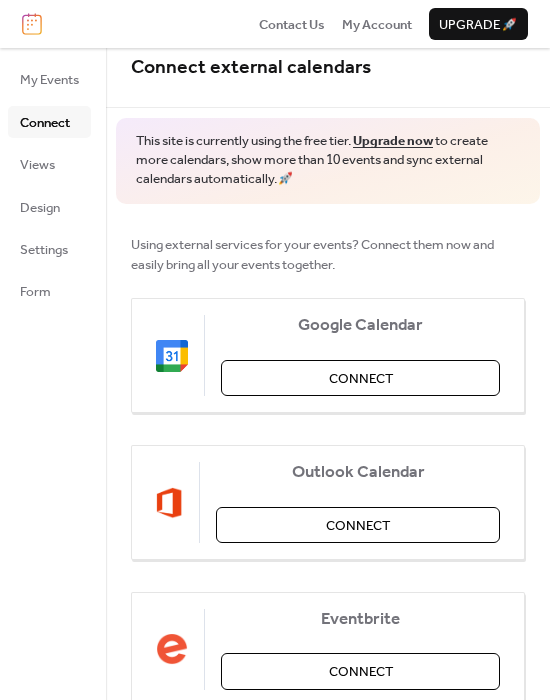 scroll, scrollTop: 79, scrollLeft: 0, axis: vertical 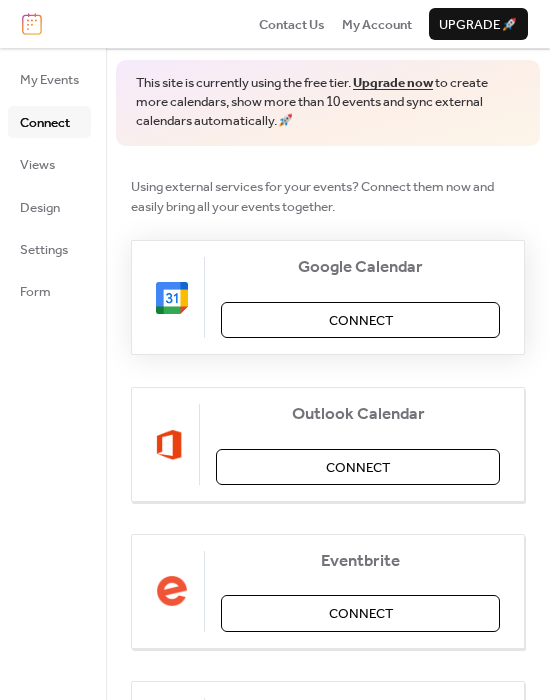 click on "Connect" at bounding box center (361, 321) 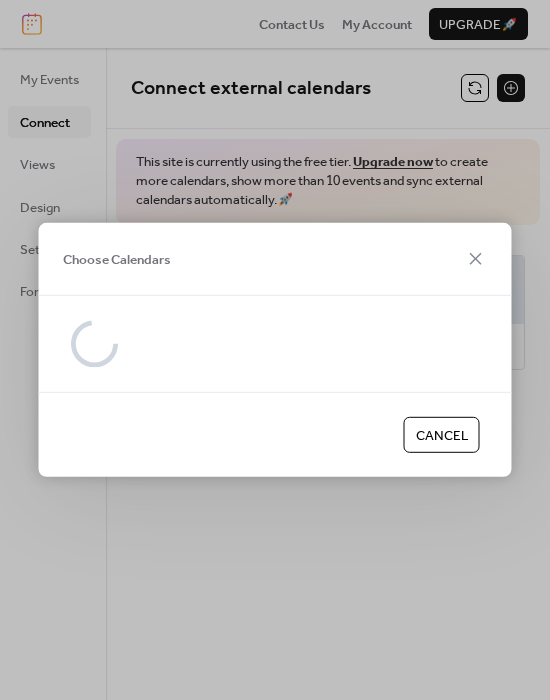 scroll, scrollTop: 0, scrollLeft: 0, axis: both 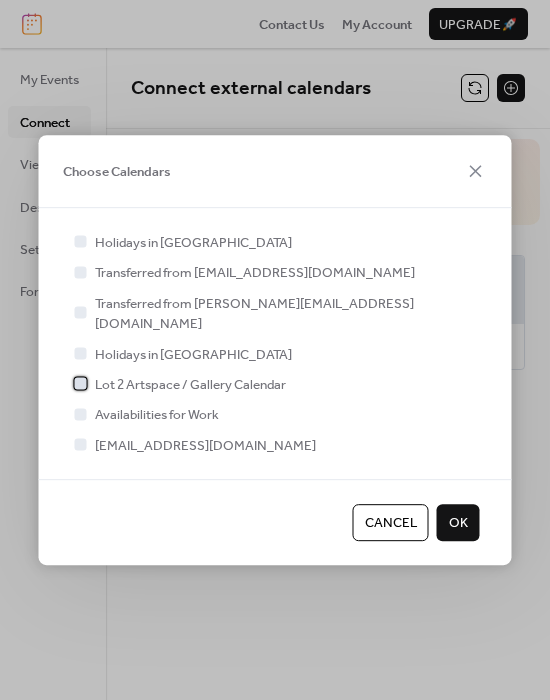 click on "Lot 2 Artspace / Gallery Calendar" at bounding box center [190, 385] 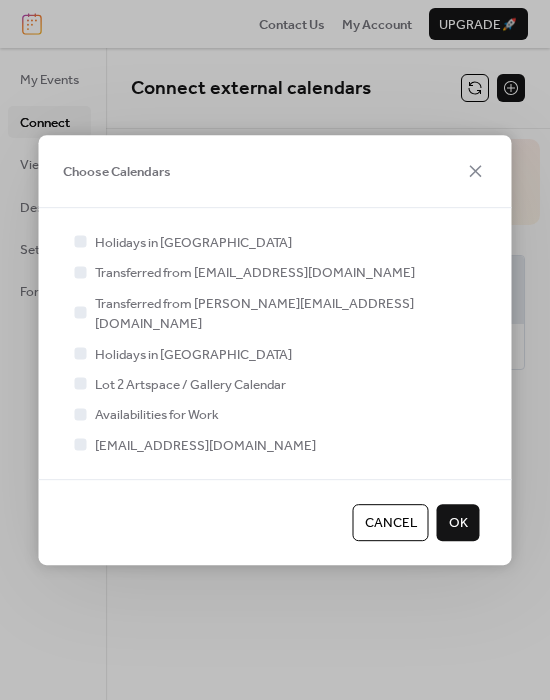click on "OK" at bounding box center (458, 523) 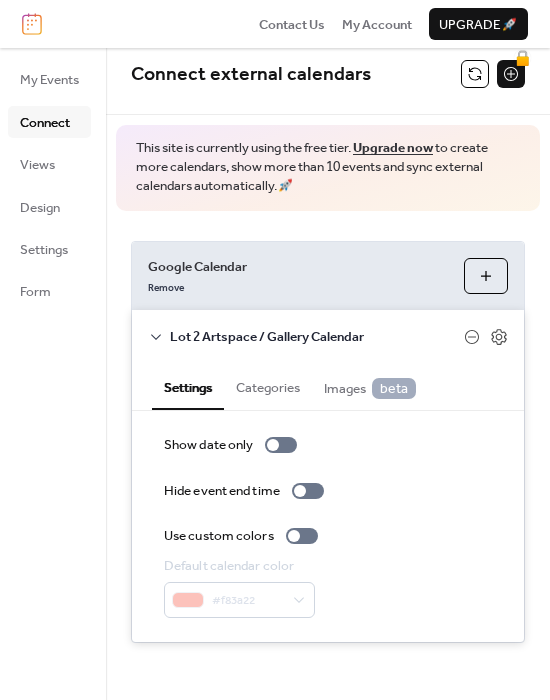 scroll, scrollTop: 17, scrollLeft: 0, axis: vertical 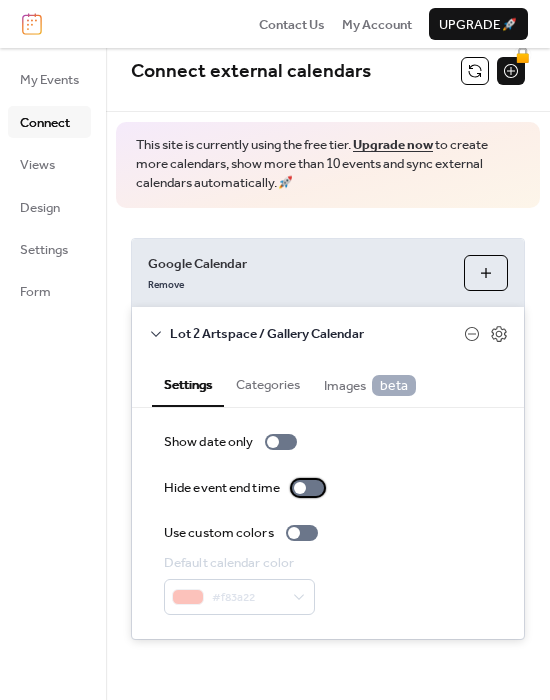 click at bounding box center [300, 488] 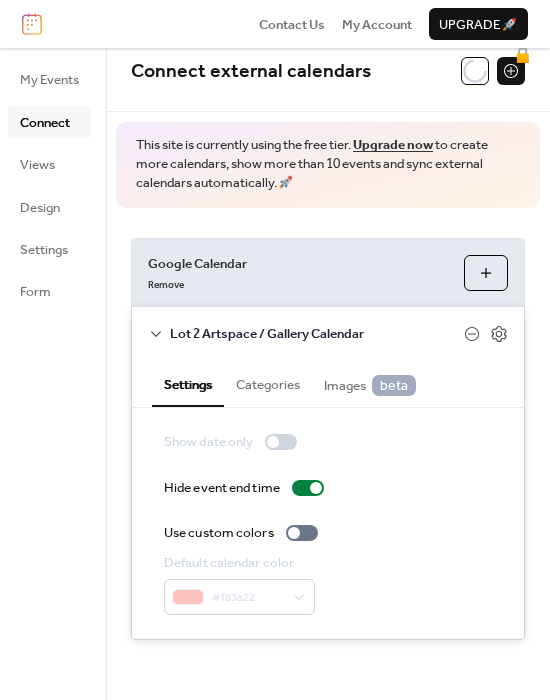 click on "Categories" at bounding box center [268, 382] 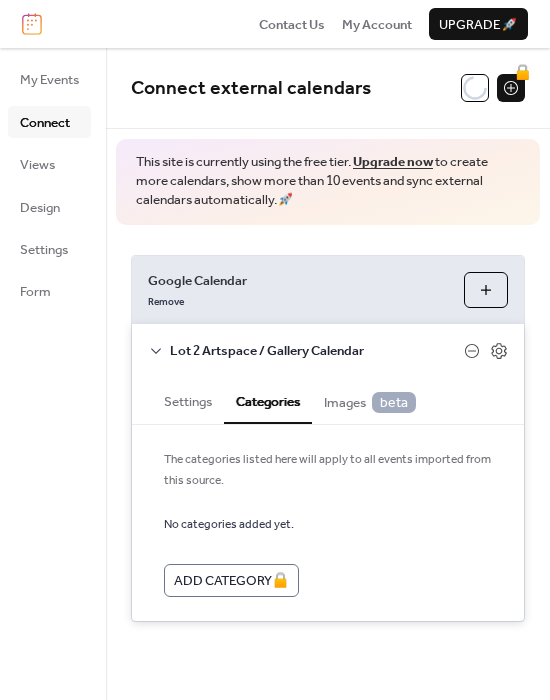 scroll, scrollTop: 0, scrollLeft: 0, axis: both 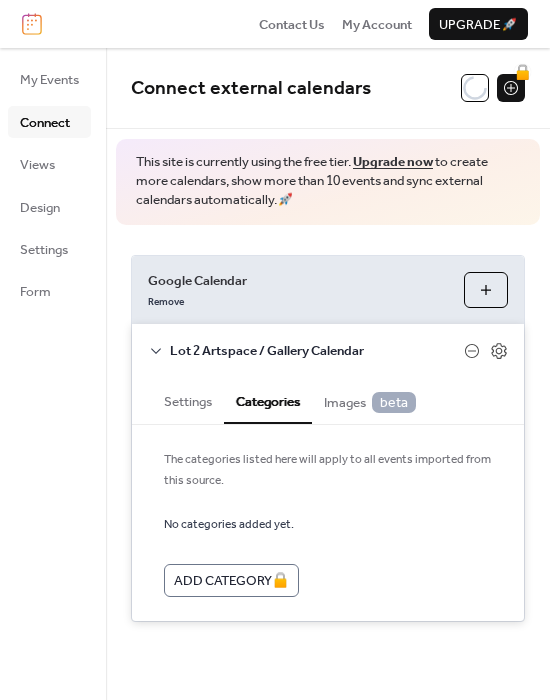 click on "Settings" at bounding box center (188, 399) 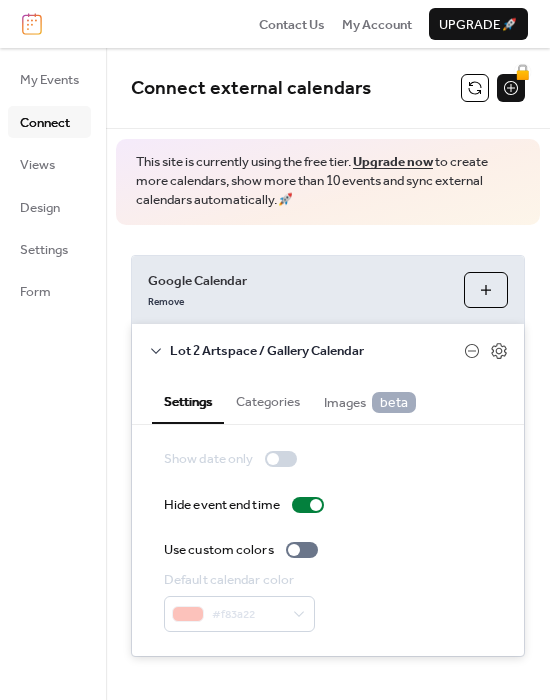 click on "Images   beta" at bounding box center (370, 402) 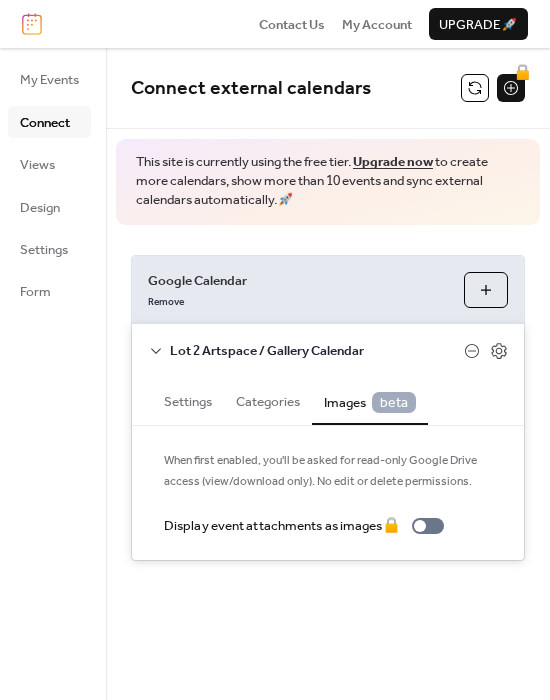 click on "Settings" at bounding box center (188, 399) 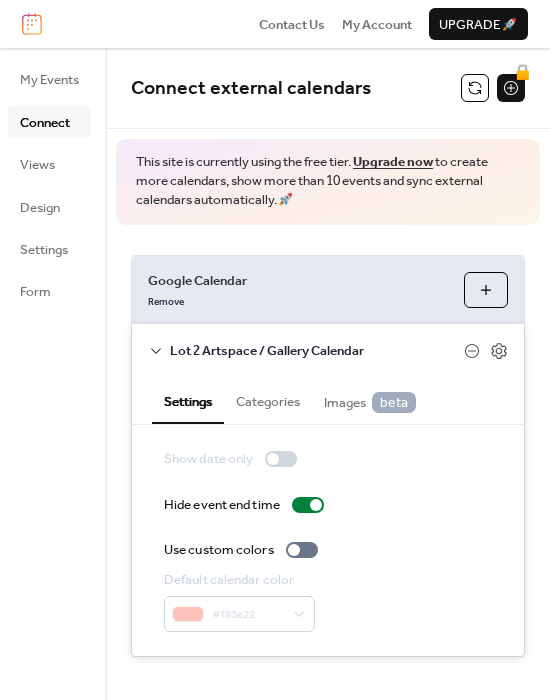 click on "Google Calendar Remove Choose Calendars Lot 2 Artspace / Gallery Calendar Settings Categories Images   beta Show date only Hide event end time Use custom colors Default calendar color #f83a22 The categories listed here will apply to all events imported from this source. No categories added yet. Add Category  🔒 When first enabled, you'll be asked for read-only Google Drive access (view/download only). No edit or delete permissions. Display event attachments as images  🔒" at bounding box center (328, 456) 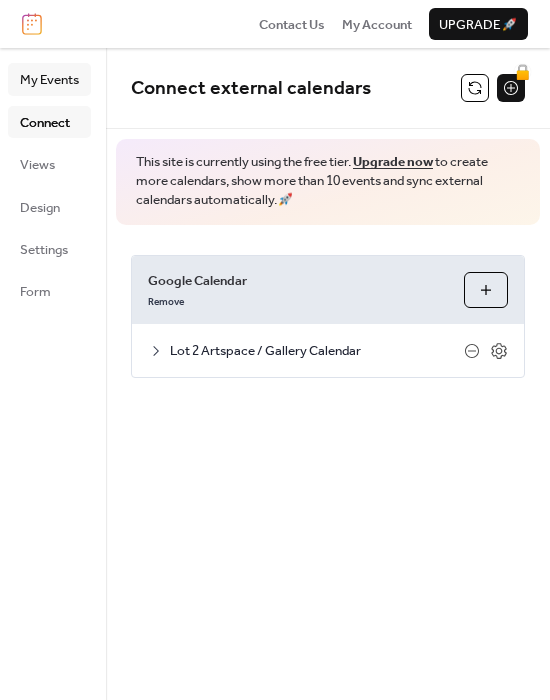 click on "My Events" at bounding box center (49, 80) 